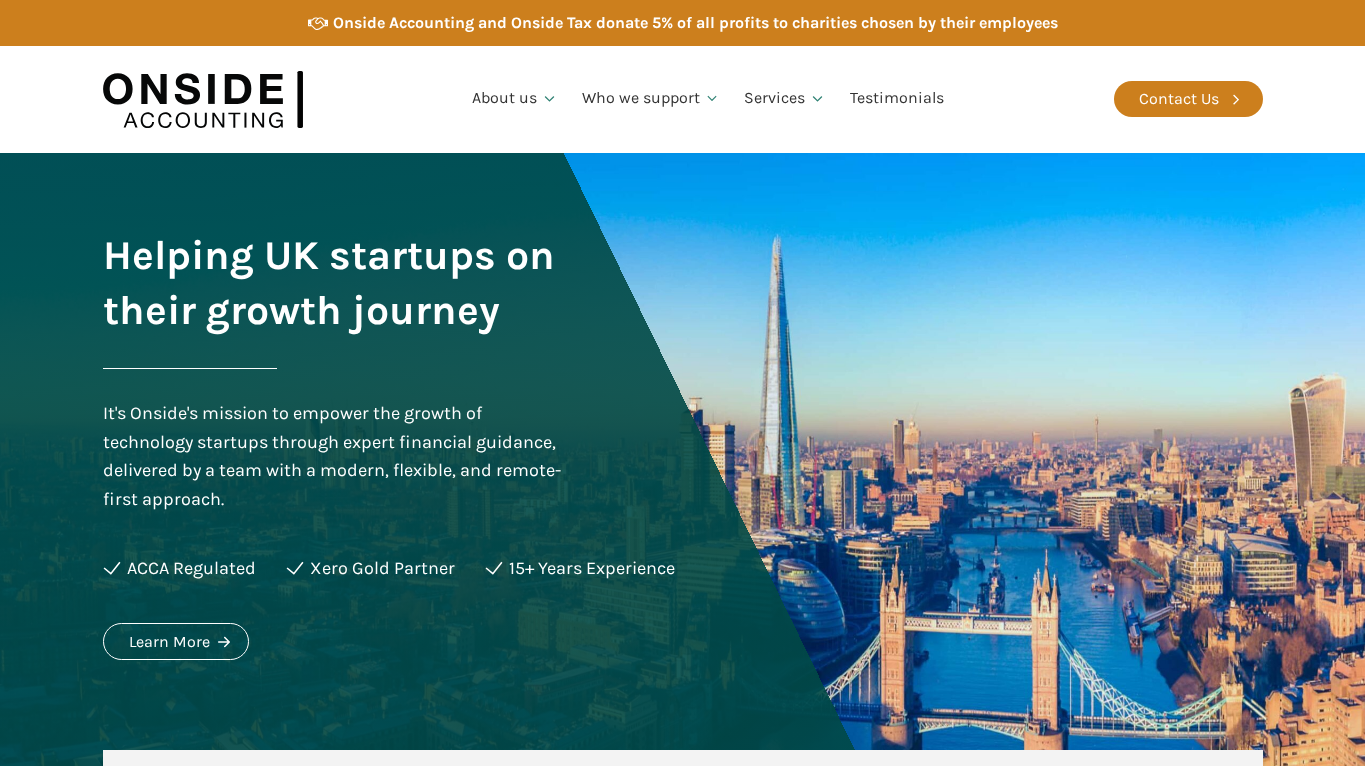 scroll, scrollTop: 0, scrollLeft: 0, axis: both 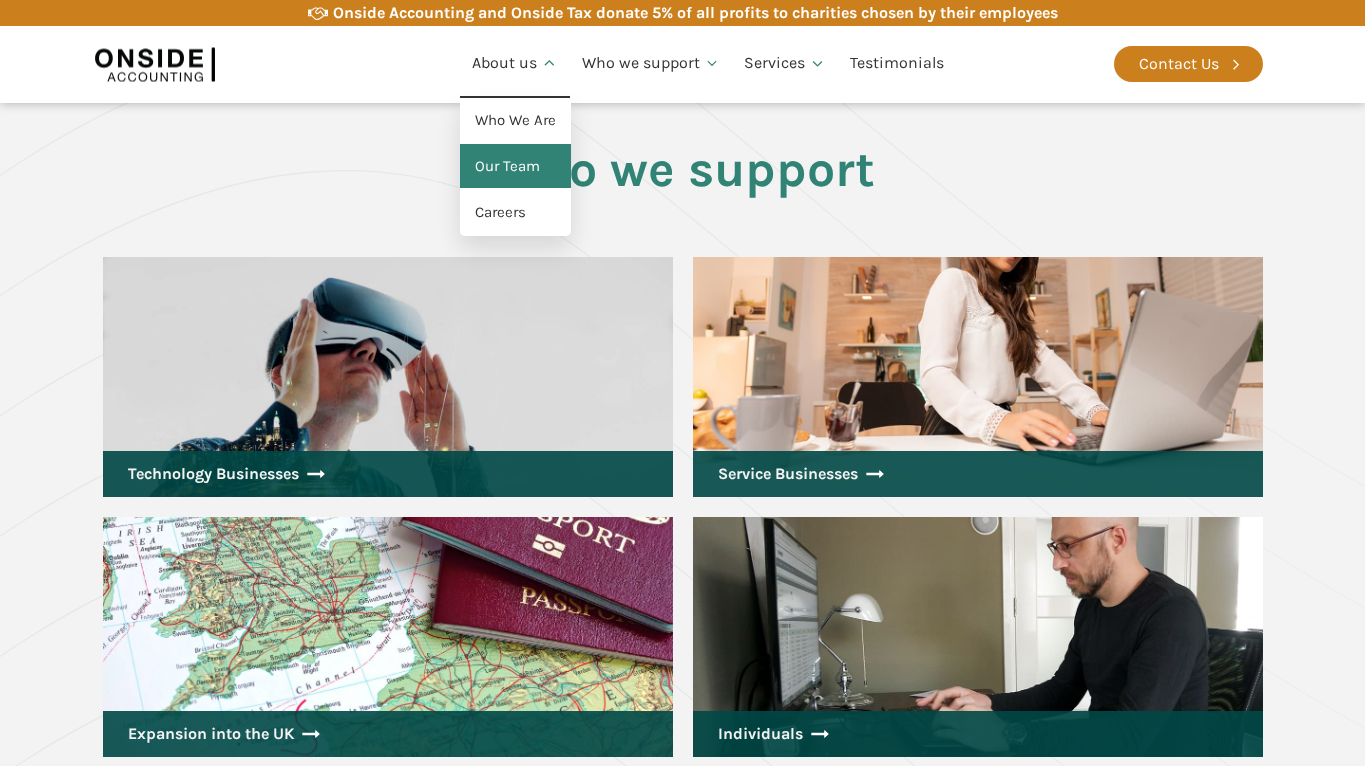 click on "Our Team" at bounding box center (515, 167) 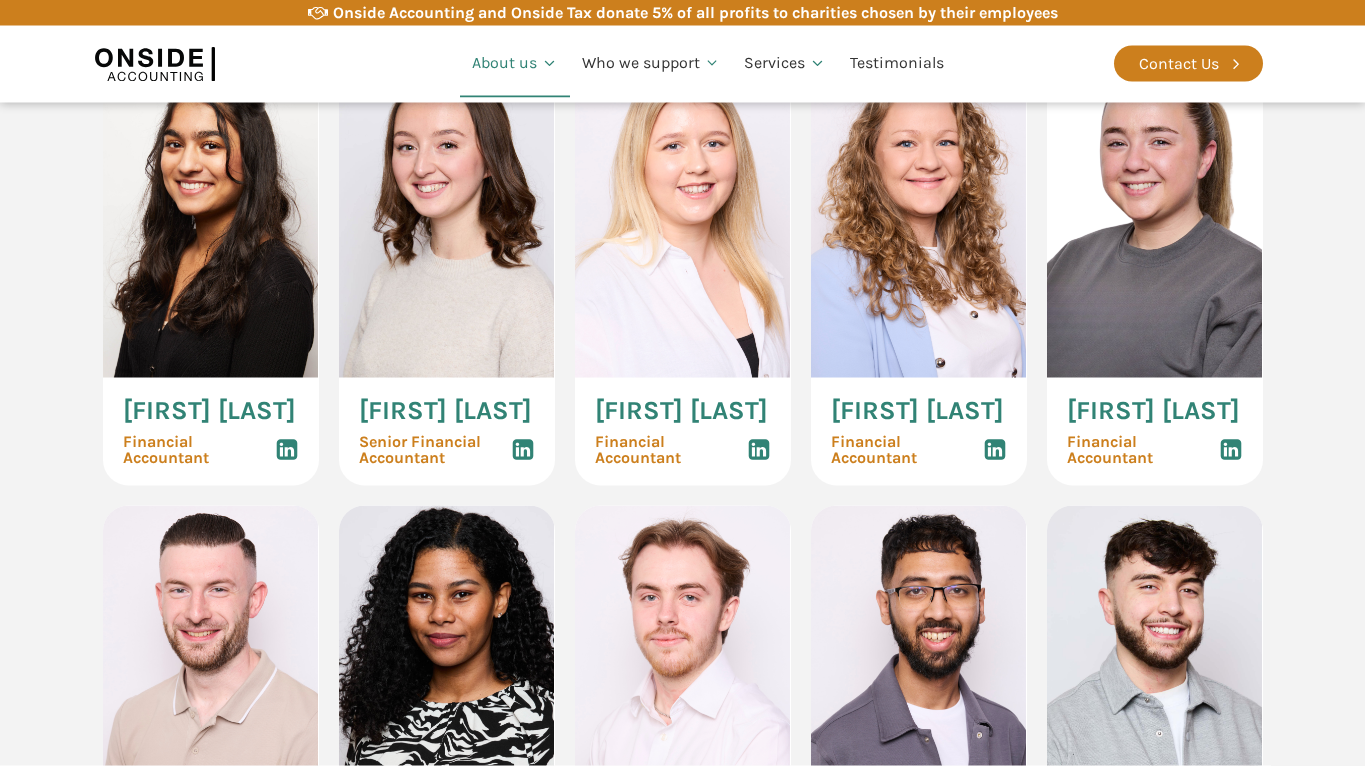 scroll, scrollTop: 2937, scrollLeft: 0, axis: vertical 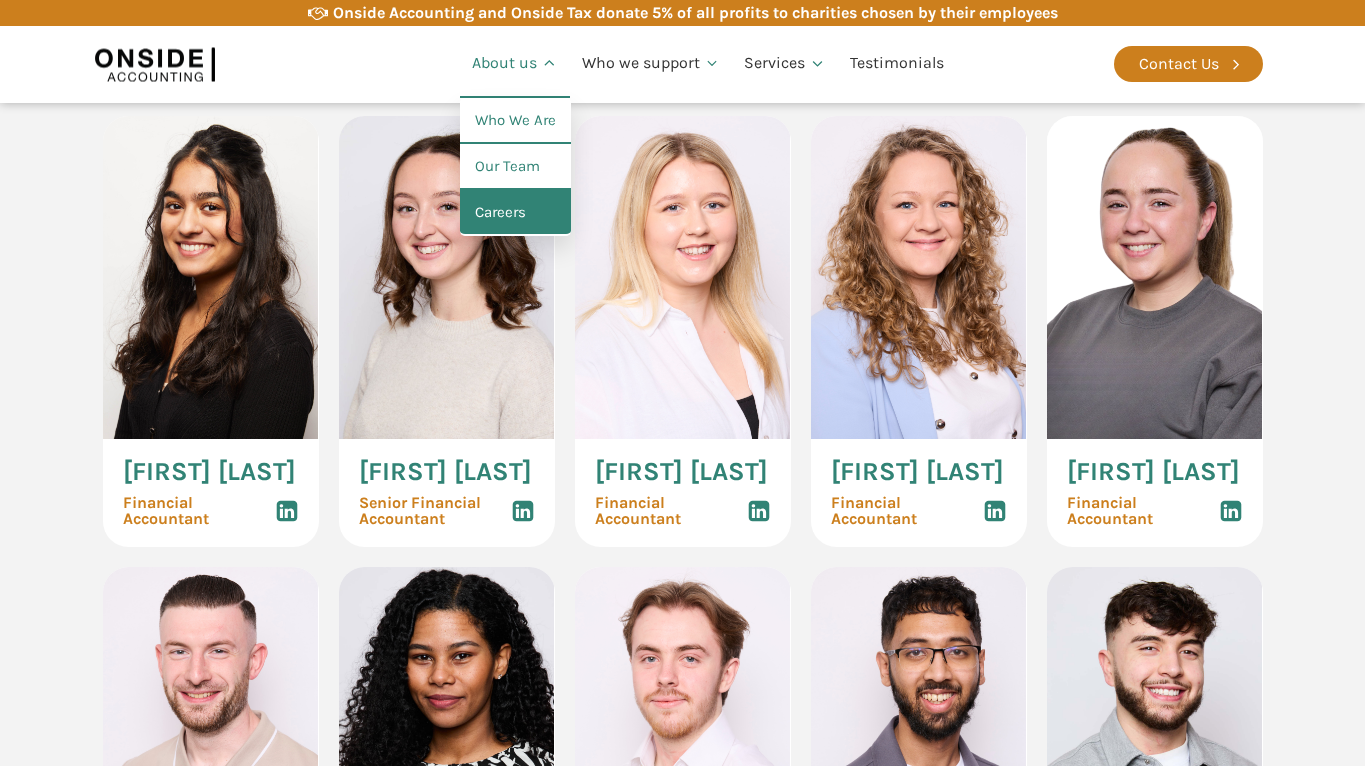 click on "Careers" at bounding box center [515, 213] 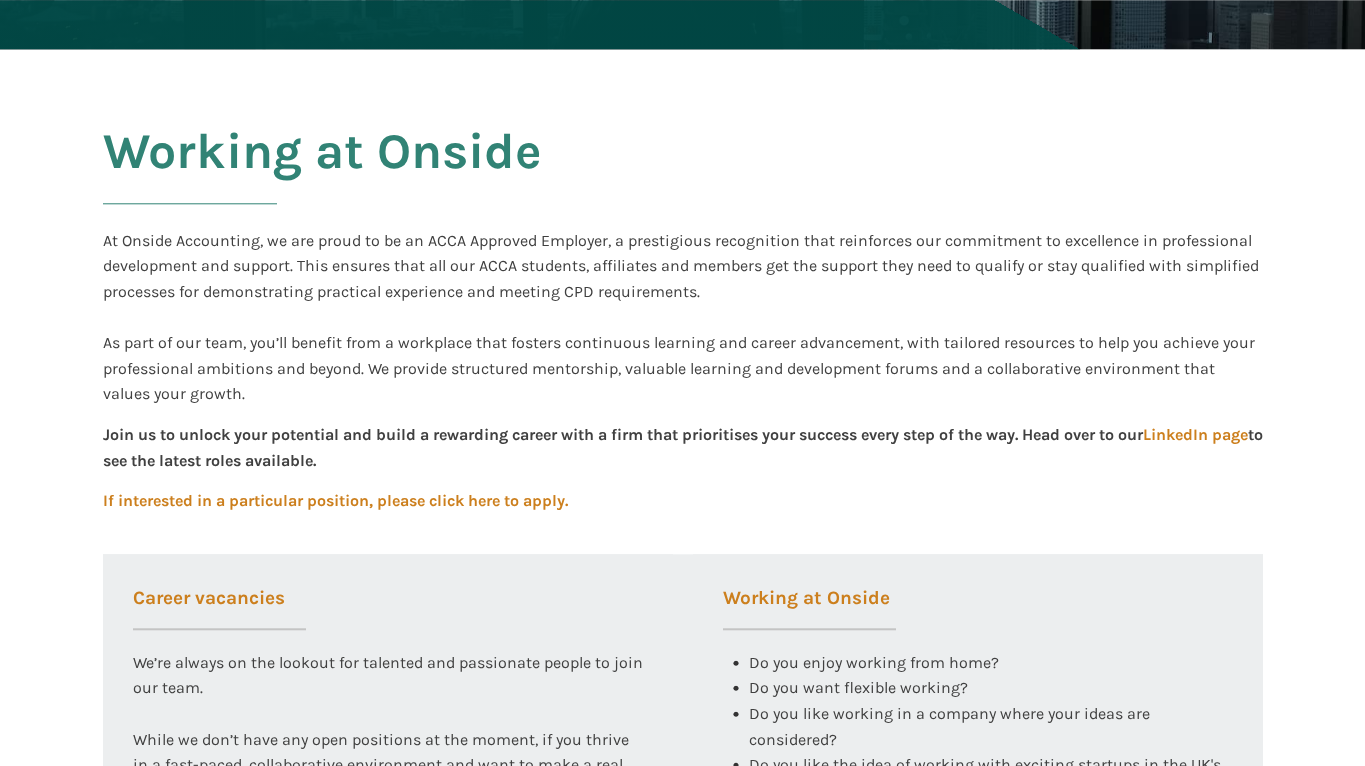 scroll, scrollTop: 408, scrollLeft: 0, axis: vertical 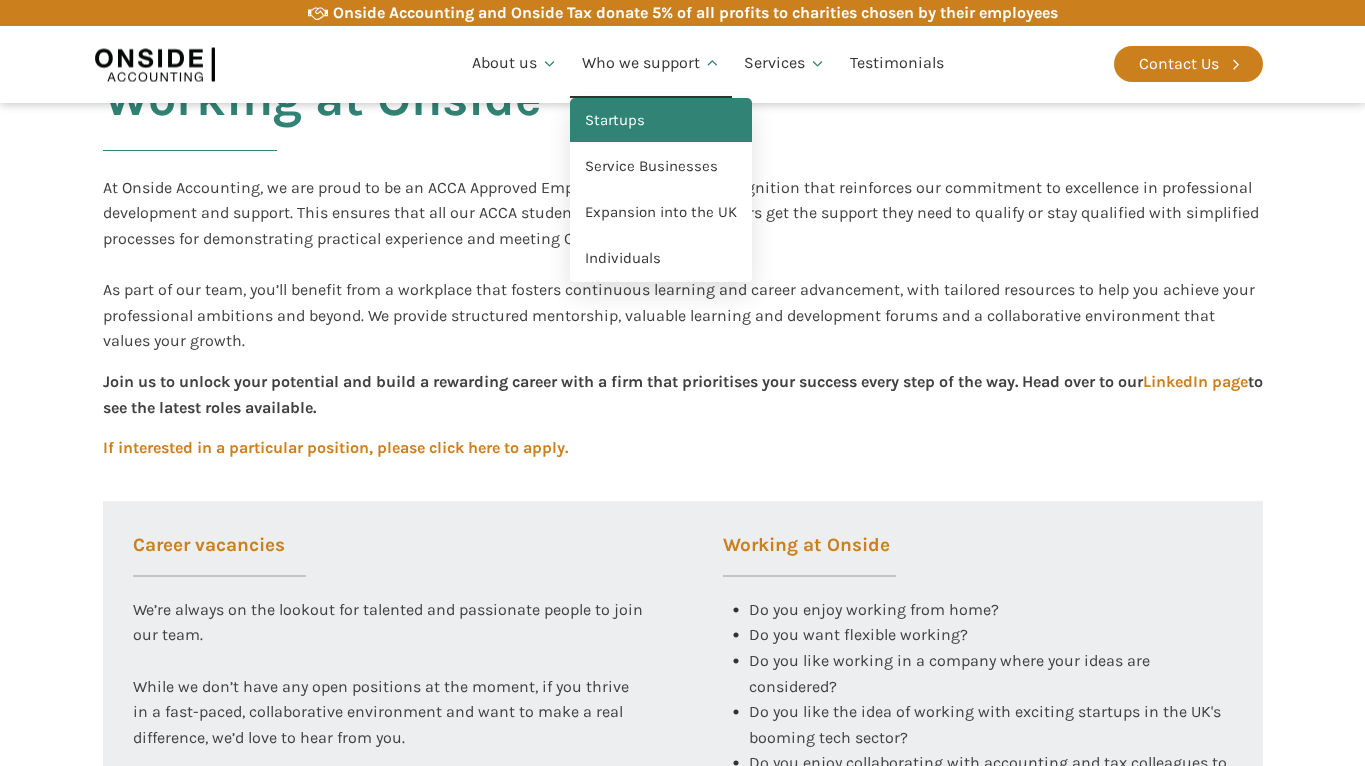 click on "Startups" at bounding box center (661, 121) 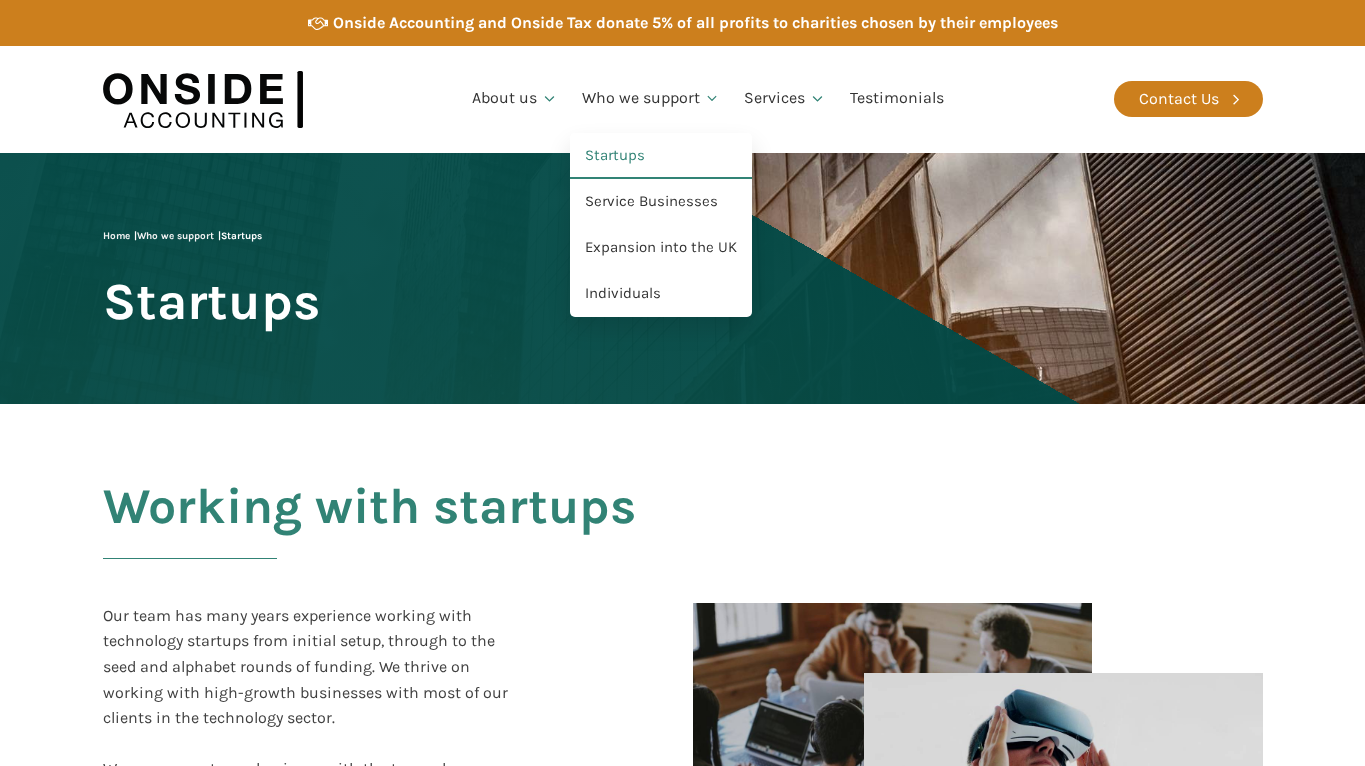 scroll, scrollTop: 0, scrollLeft: 0, axis: both 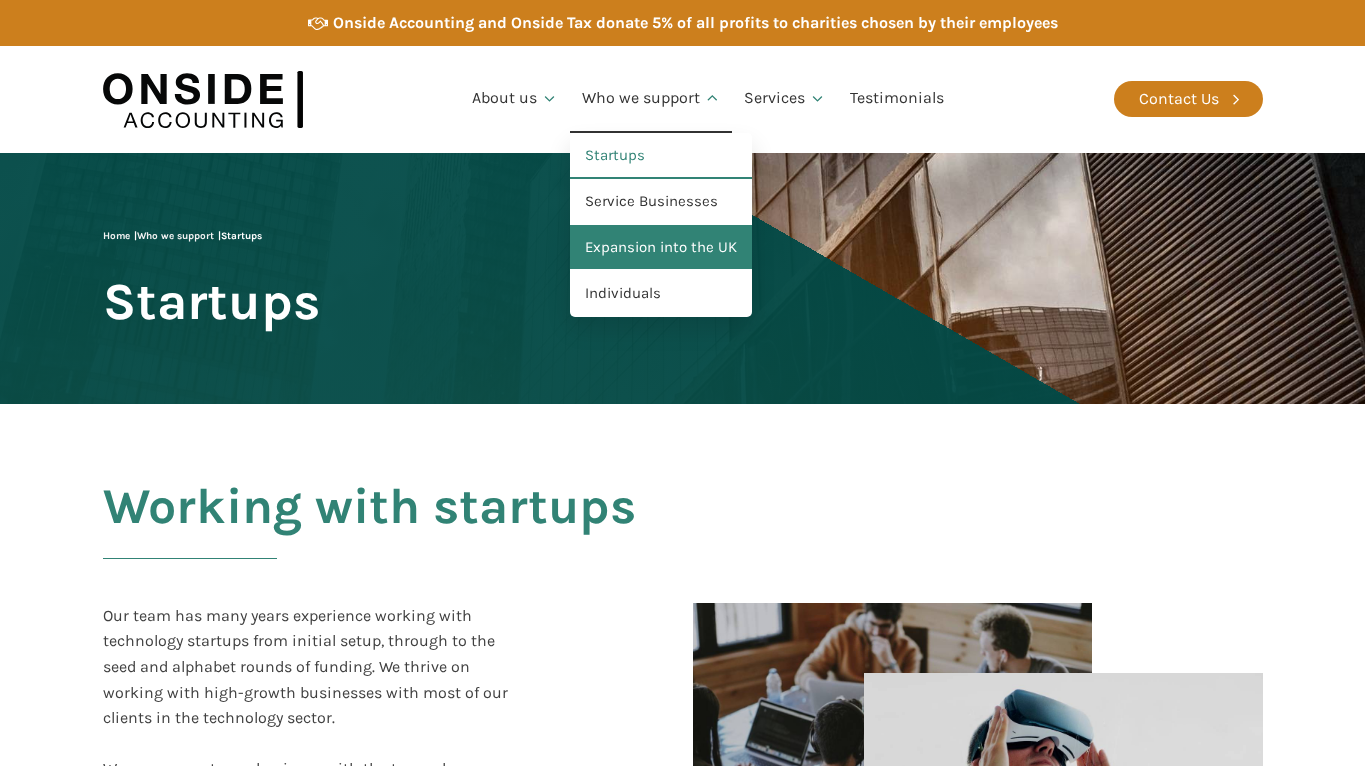 click on "Expansion into the UK" at bounding box center [661, 248] 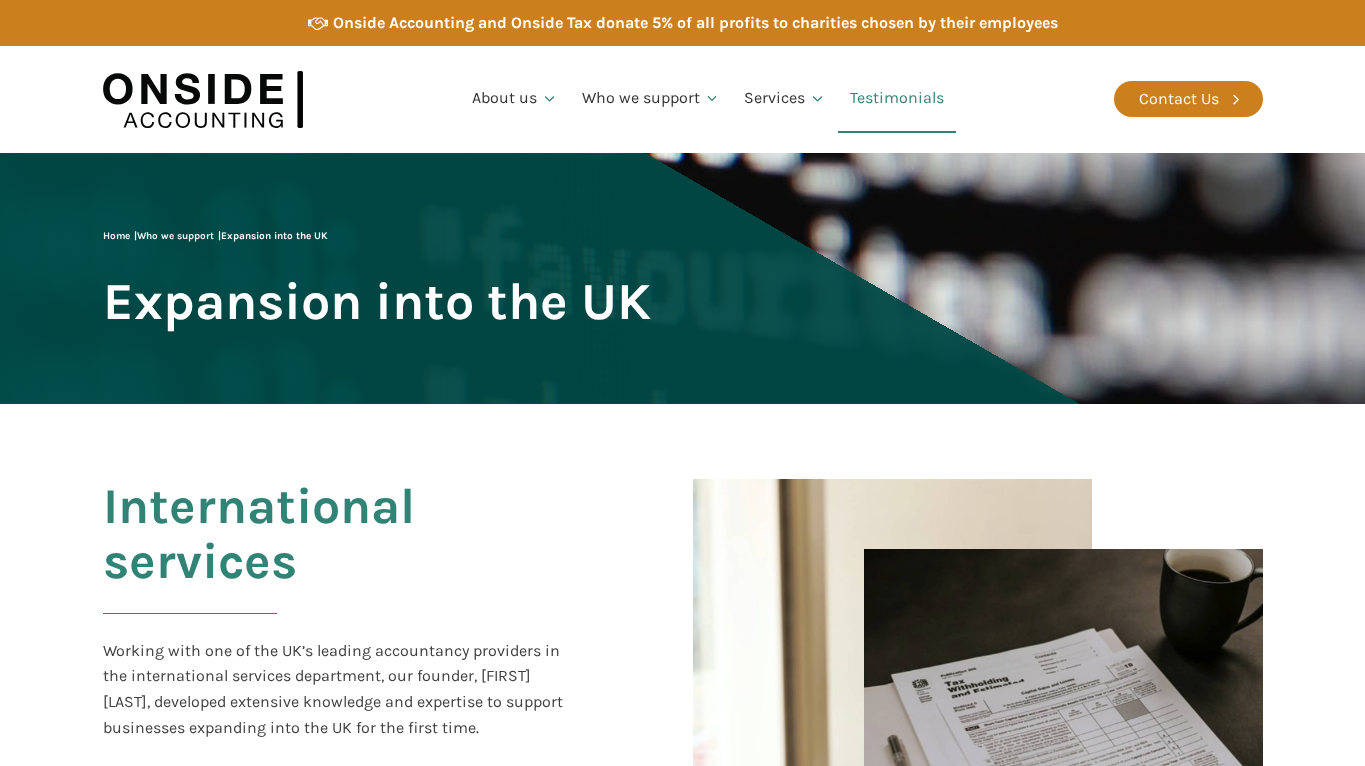 scroll, scrollTop: 0, scrollLeft: 0, axis: both 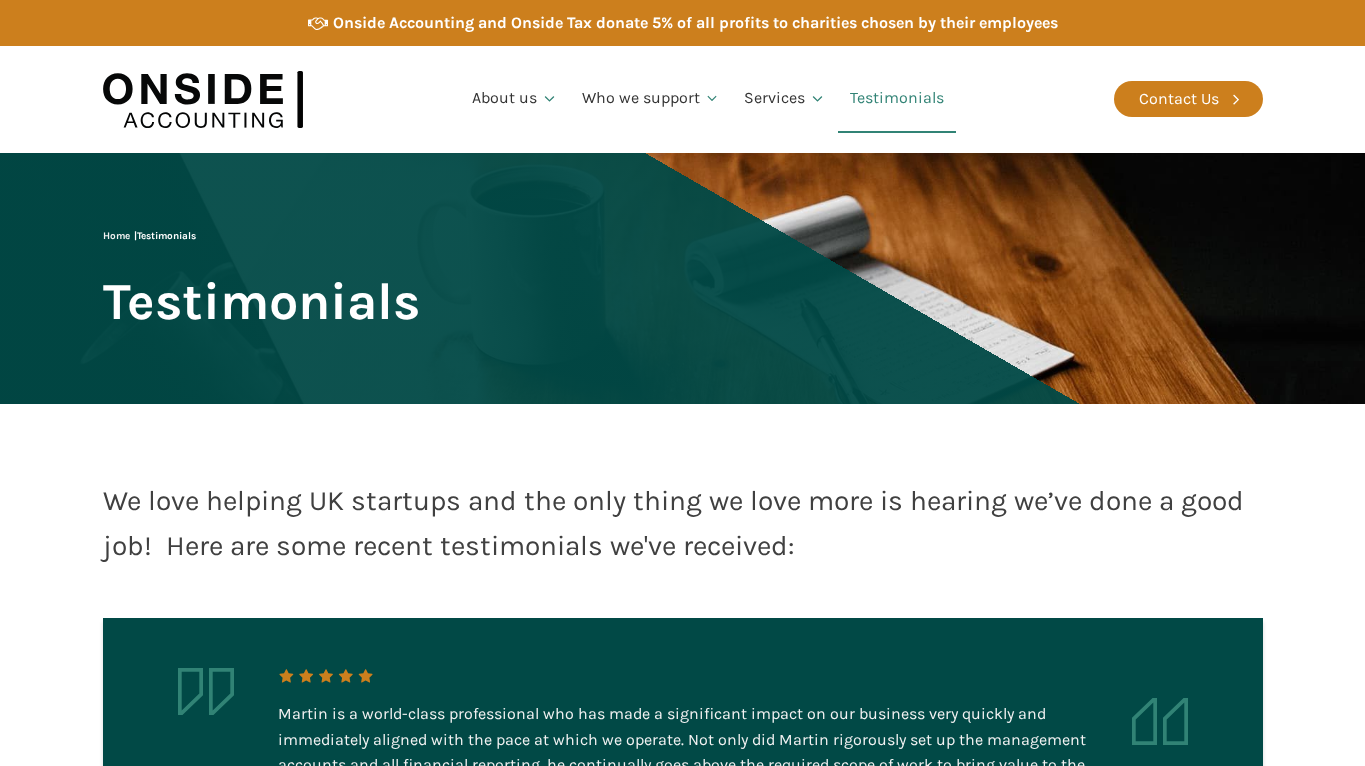 click at bounding box center [203, 99] 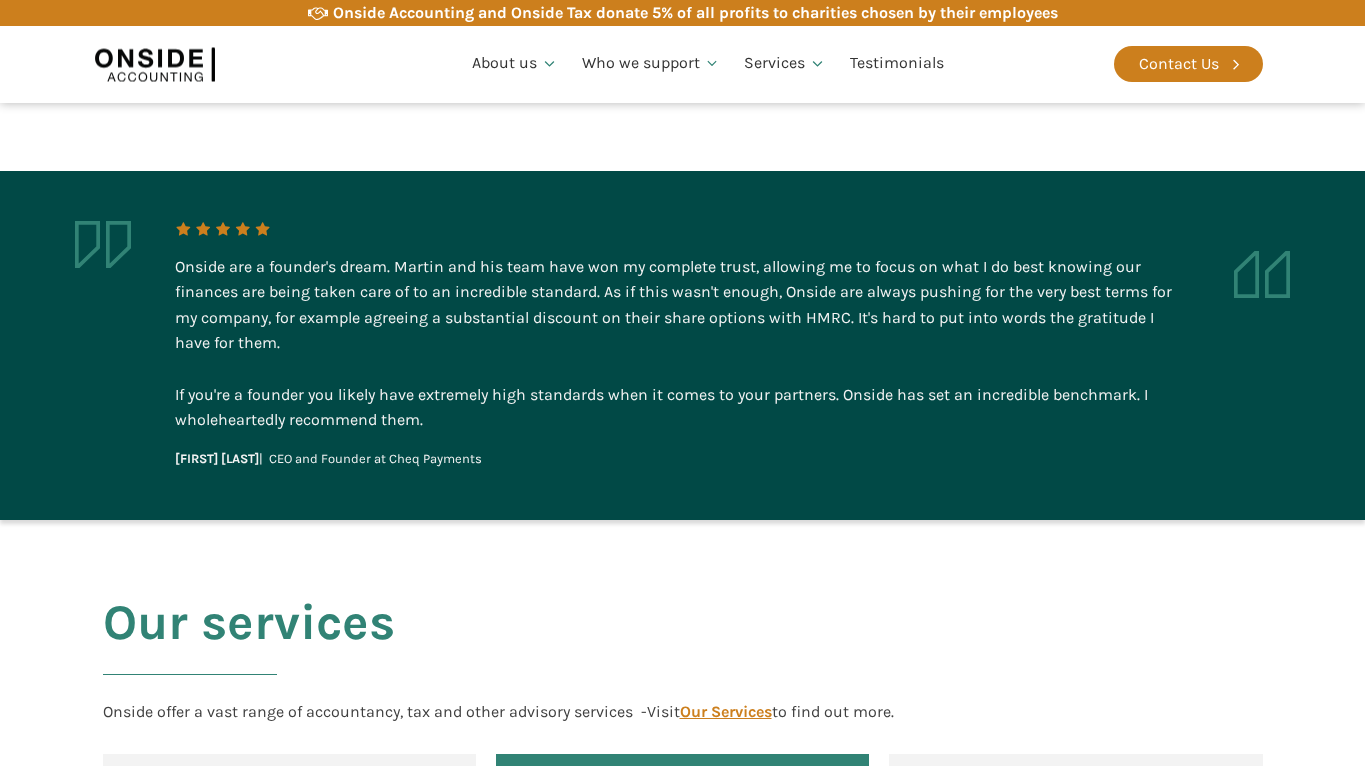scroll, scrollTop: 1224, scrollLeft: 0, axis: vertical 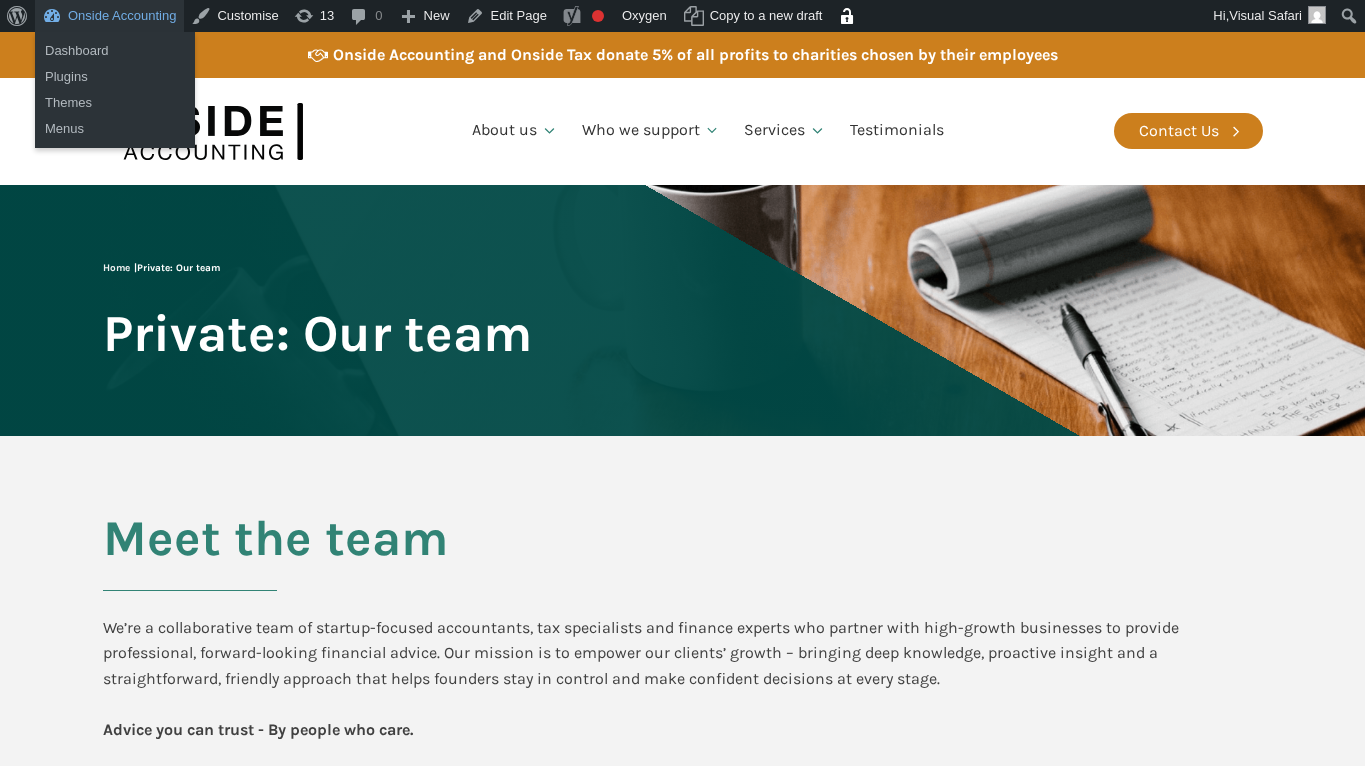 click on "Onside Accounting" at bounding box center [109, 16] 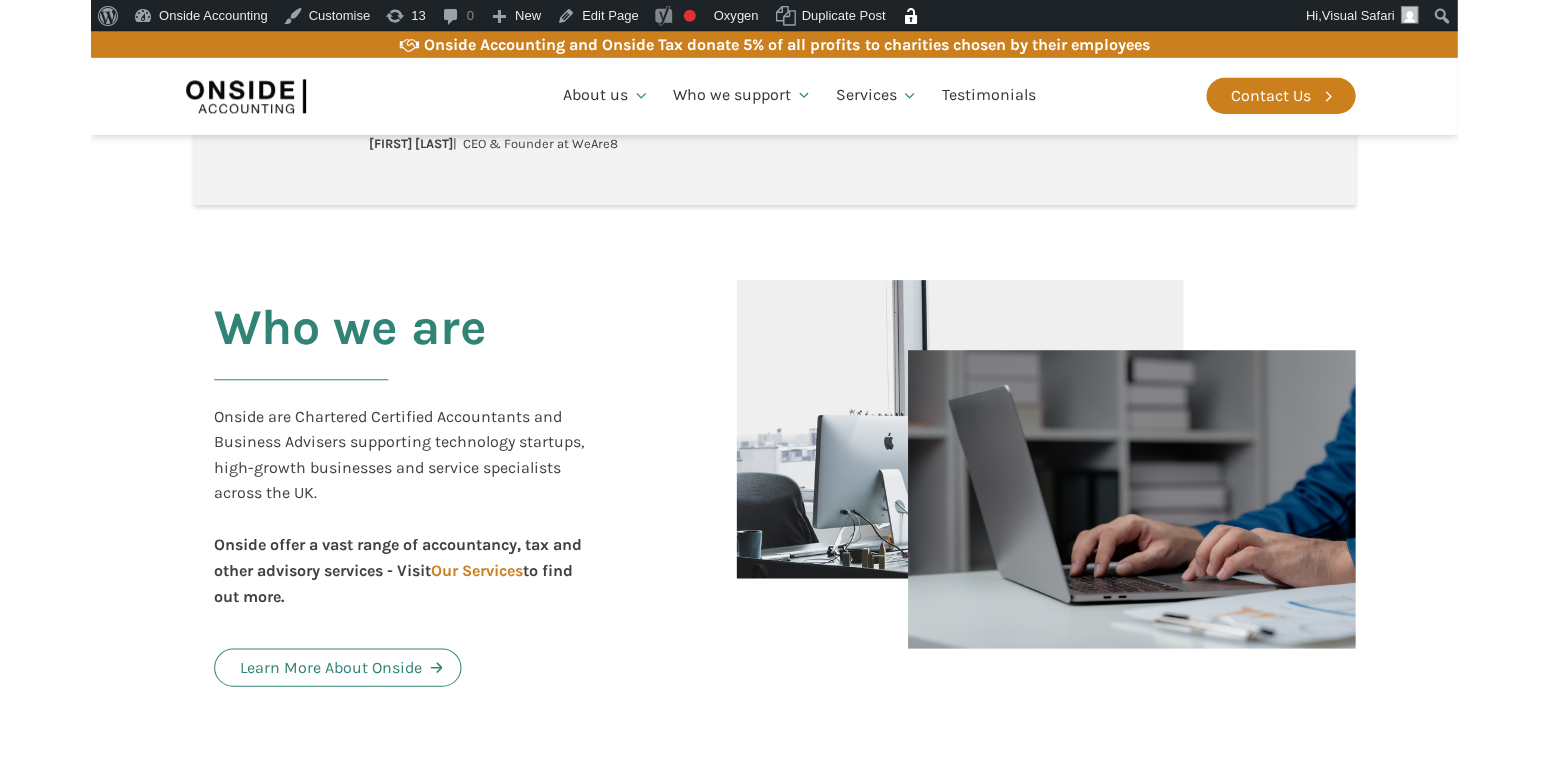 scroll, scrollTop: 1224, scrollLeft: 0, axis: vertical 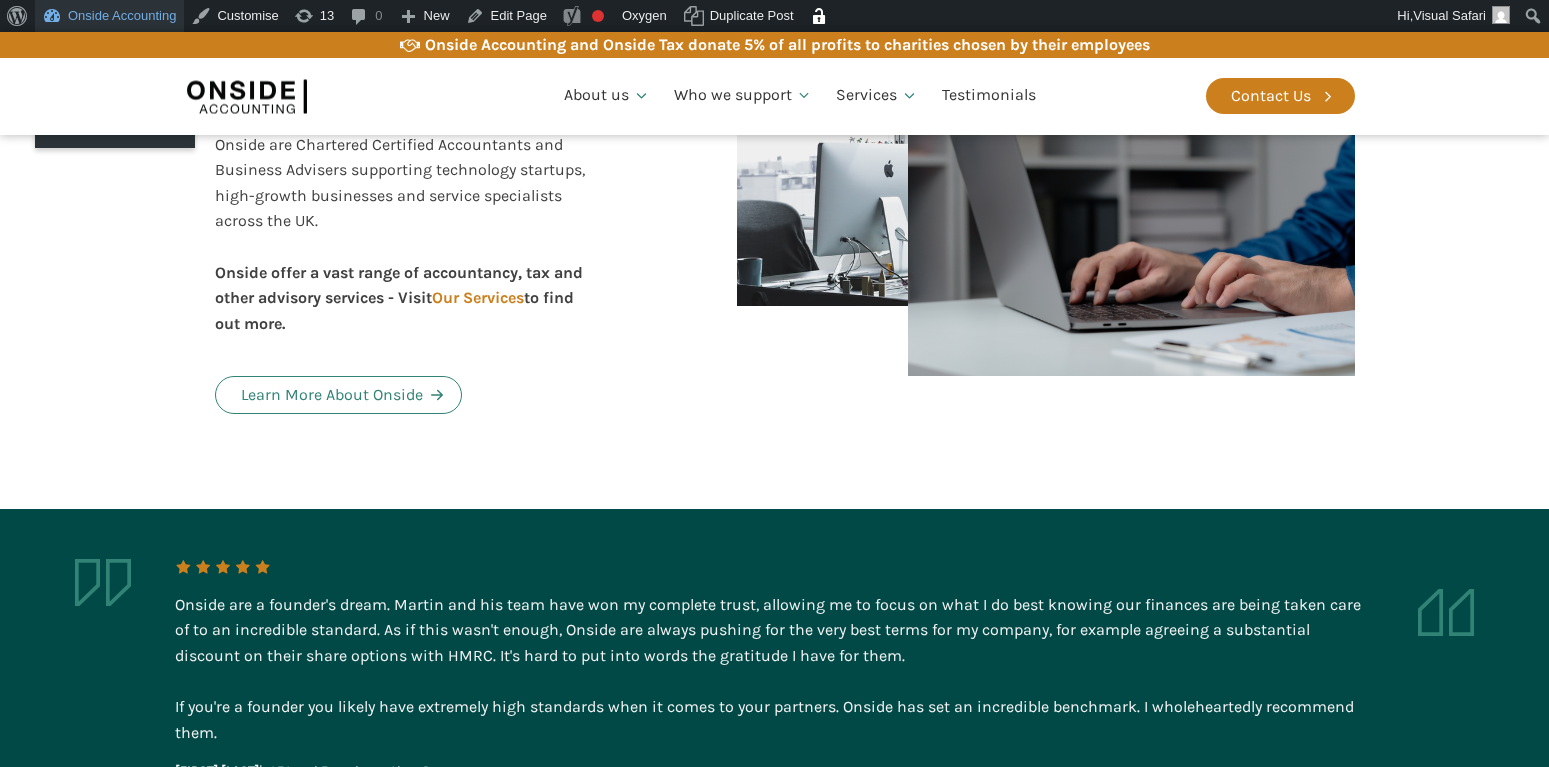 click on "Onside Accounting" at bounding box center (109, 16) 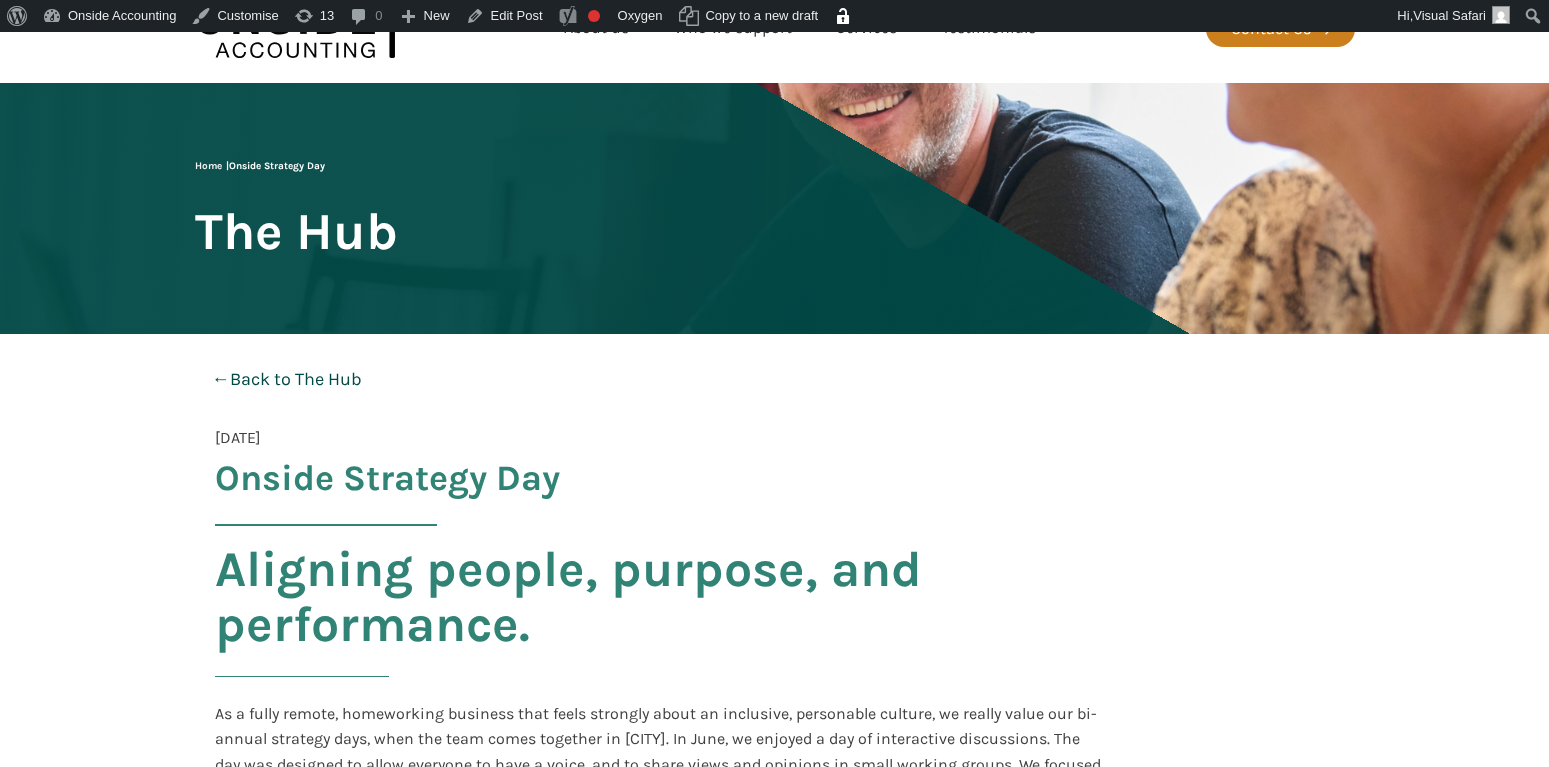 scroll, scrollTop: 0, scrollLeft: 0, axis: both 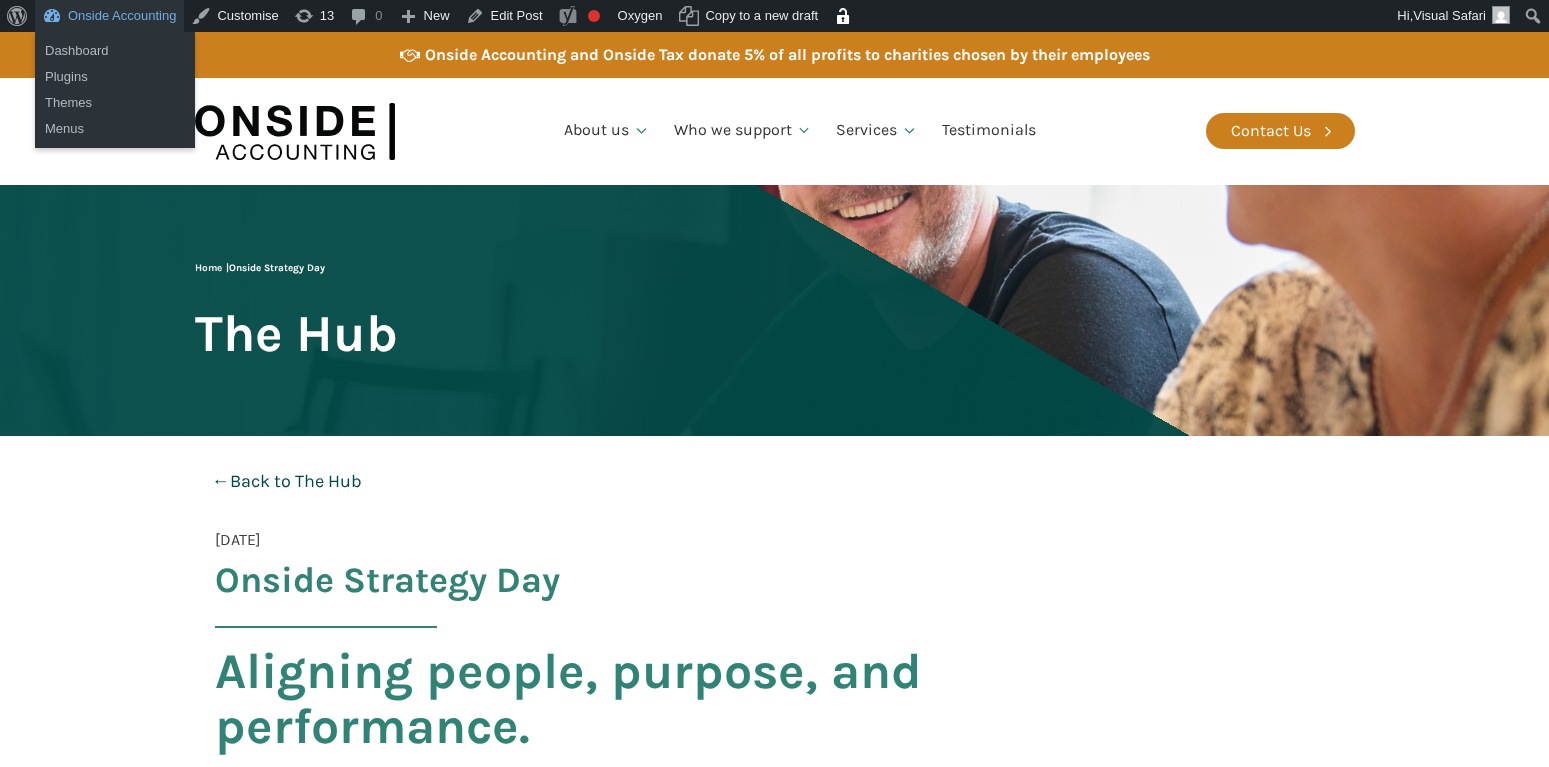 click on "Onside Accounting" at bounding box center (109, 16) 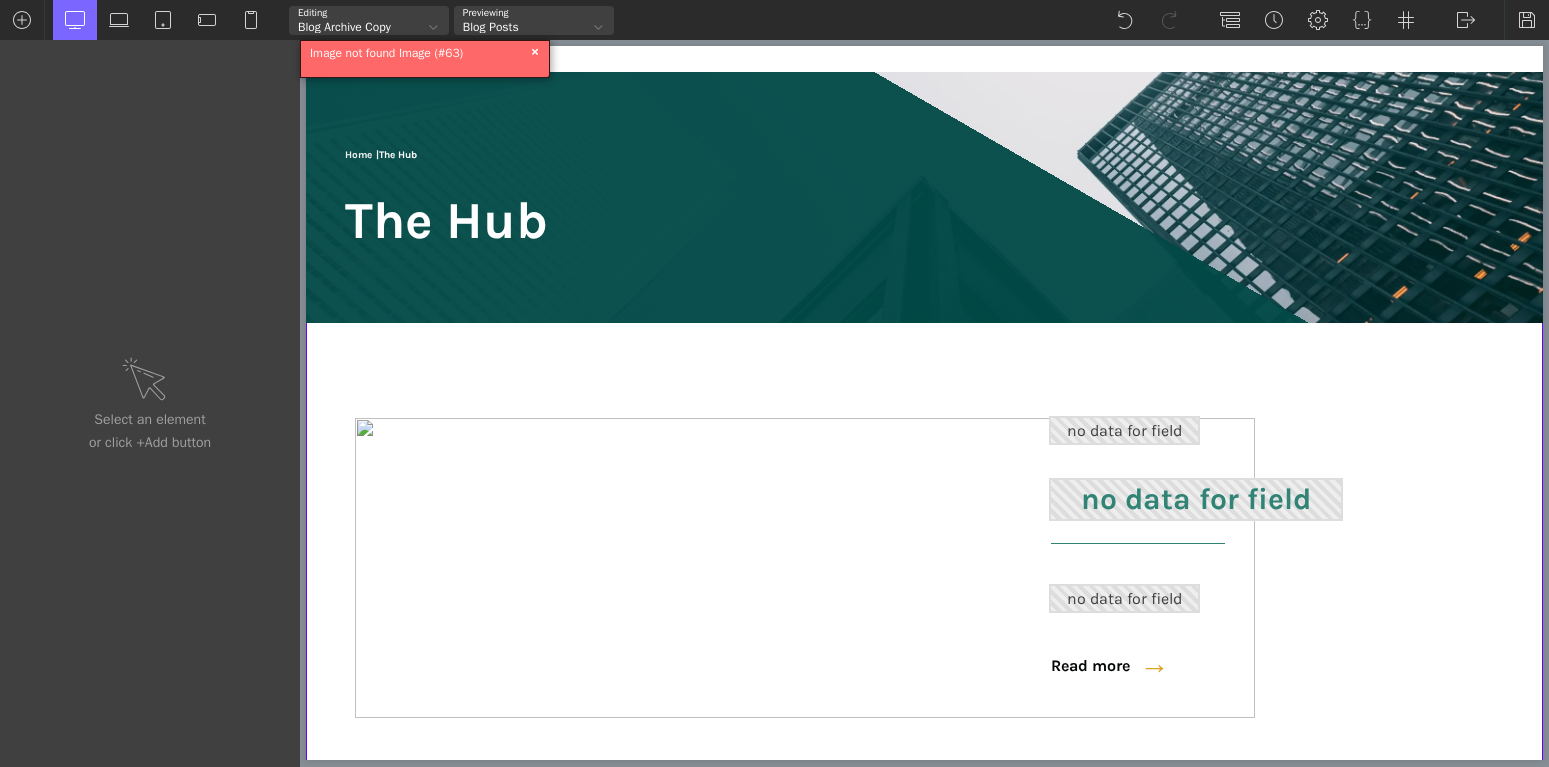 scroll, scrollTop: 0, scrollLeft: 0, axis: both 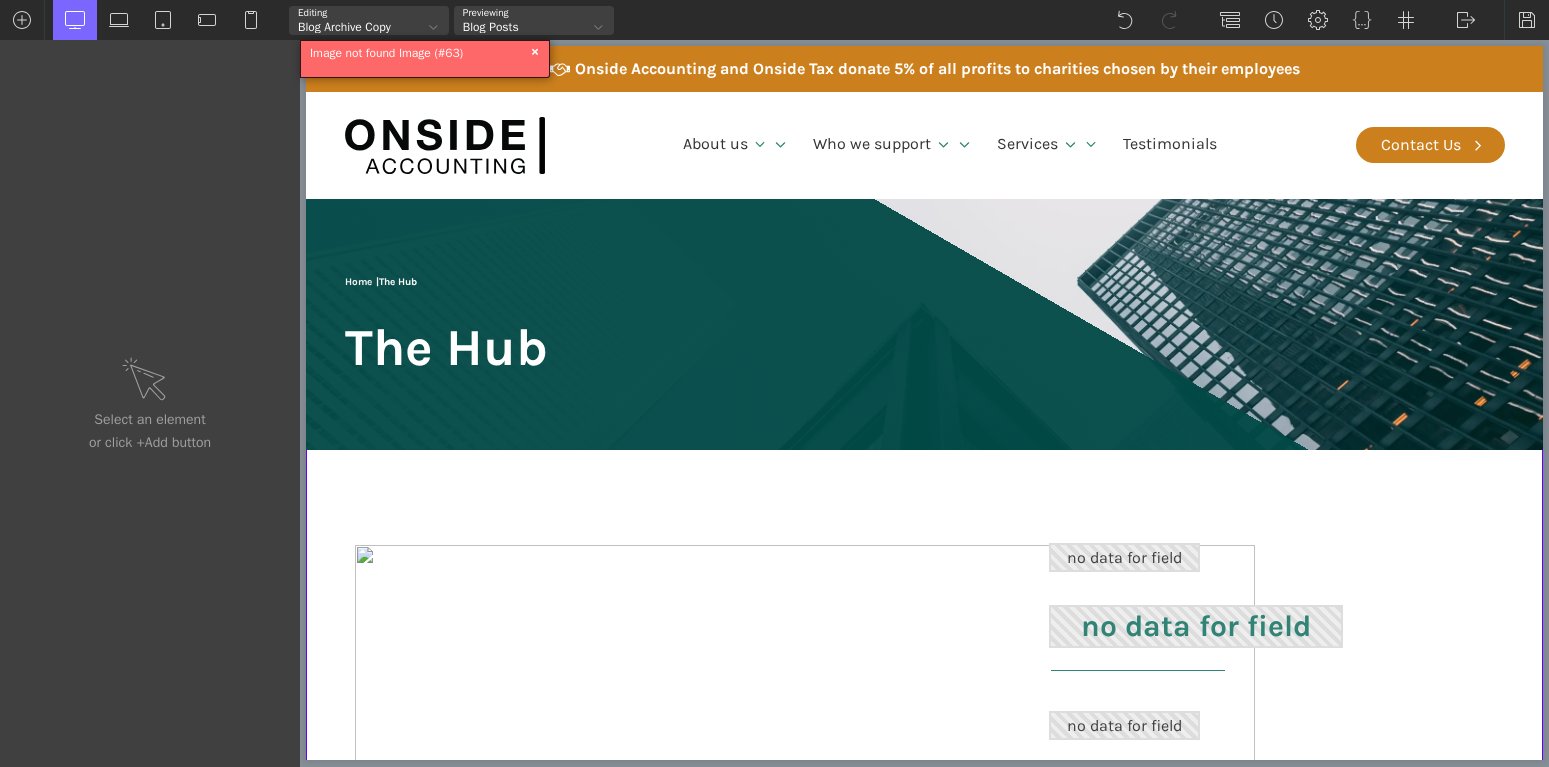 click on "Blog Archive Copy" at bounding box center (356, 27) 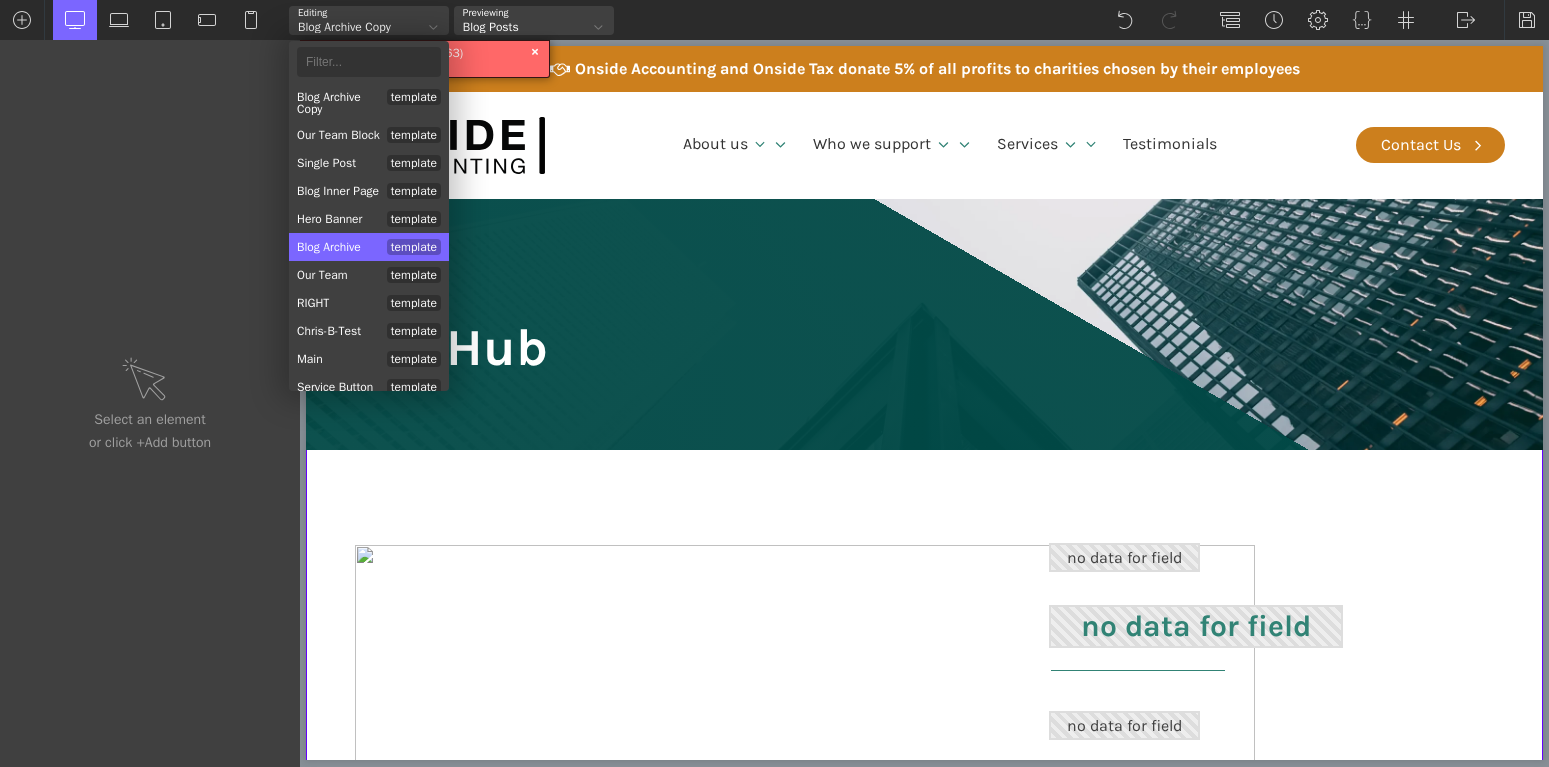 click on "Blog Archive template" at bounding box center (369, 247) 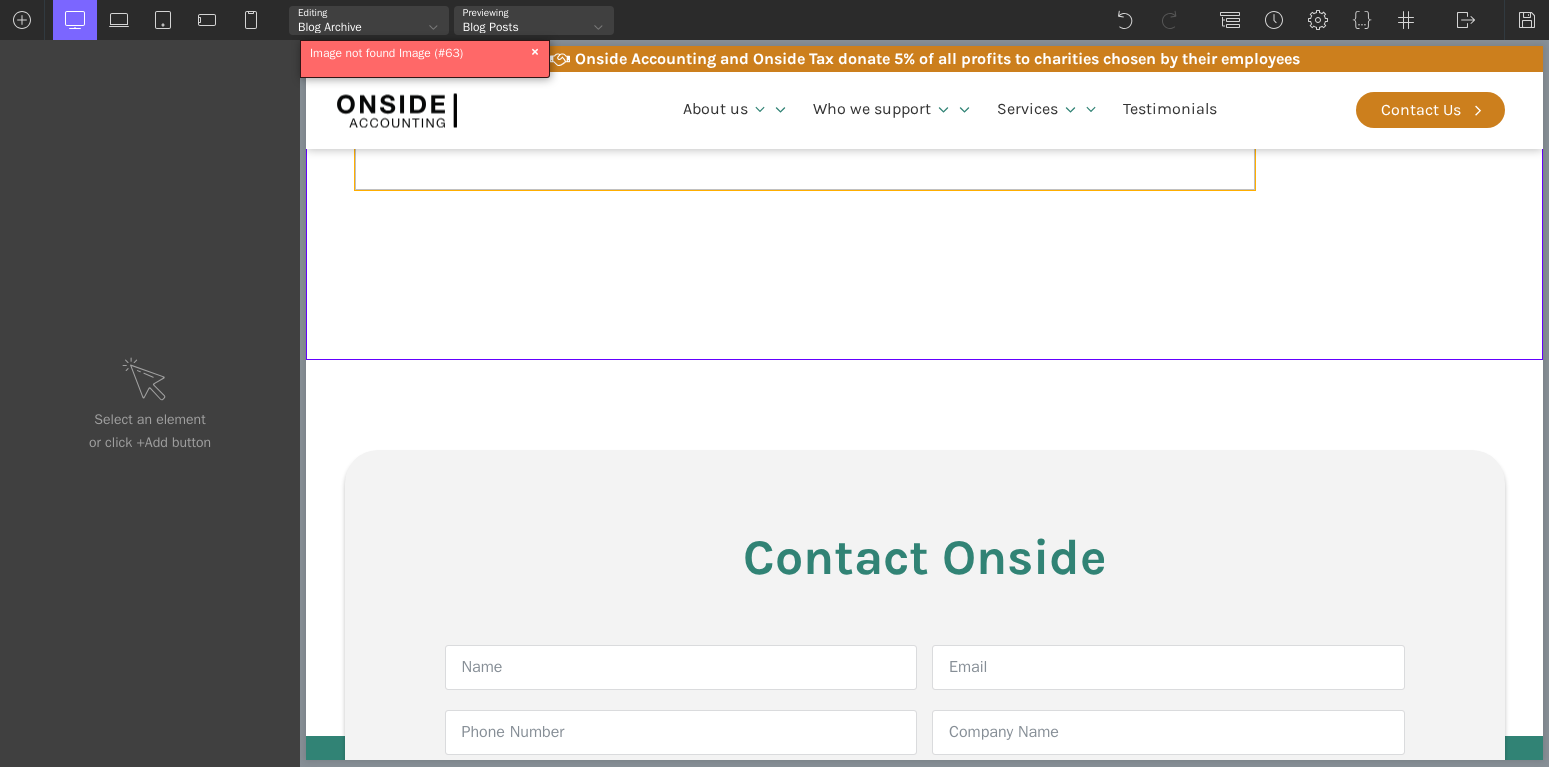 scroll, scrollTop: 714, scrollLeft: 0, axis: vertical 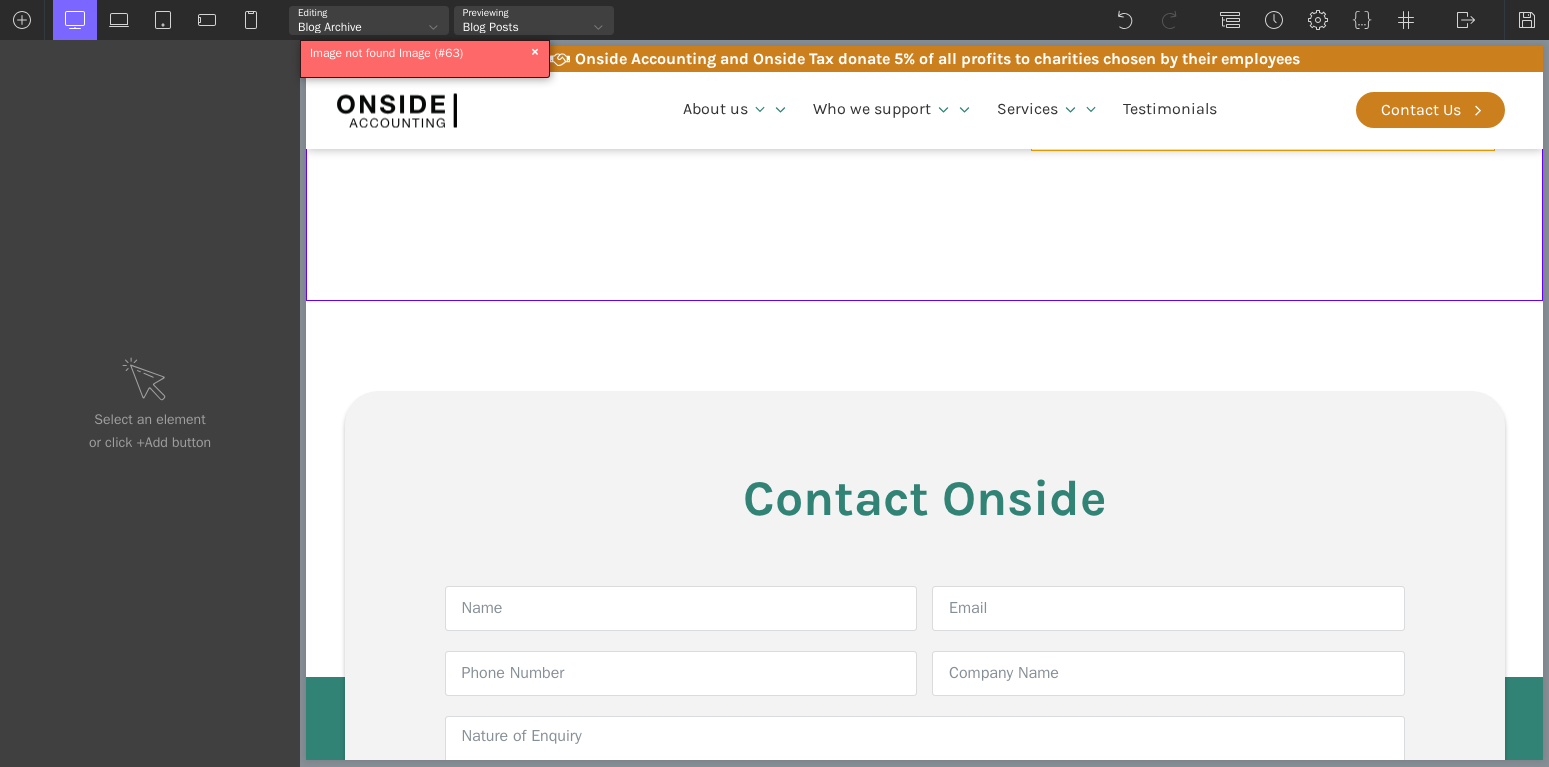 click on "Onside Accounting and Onside Tax donate 5% of all profits to charities chosen by their employees
About us
Who We Are
Our Team
Careers
Who we support
Startups
Service Businesses
Expansion into the UK
Individuals
Services
Accounting & Tax Compliance
R&D Tax Credits
Fractional CFO services
Onside Tax
Testimonials
Contact us
Contact Us Home  |  The Hub The Hub Read more →
Contact Onside
Form Name Email Phone Number Company Name Nature of Enquiry Submit Your Enquiry
About us
Who we support
Services
Testimonials
Contact us
Contact" at bounding box center (924, 479) 